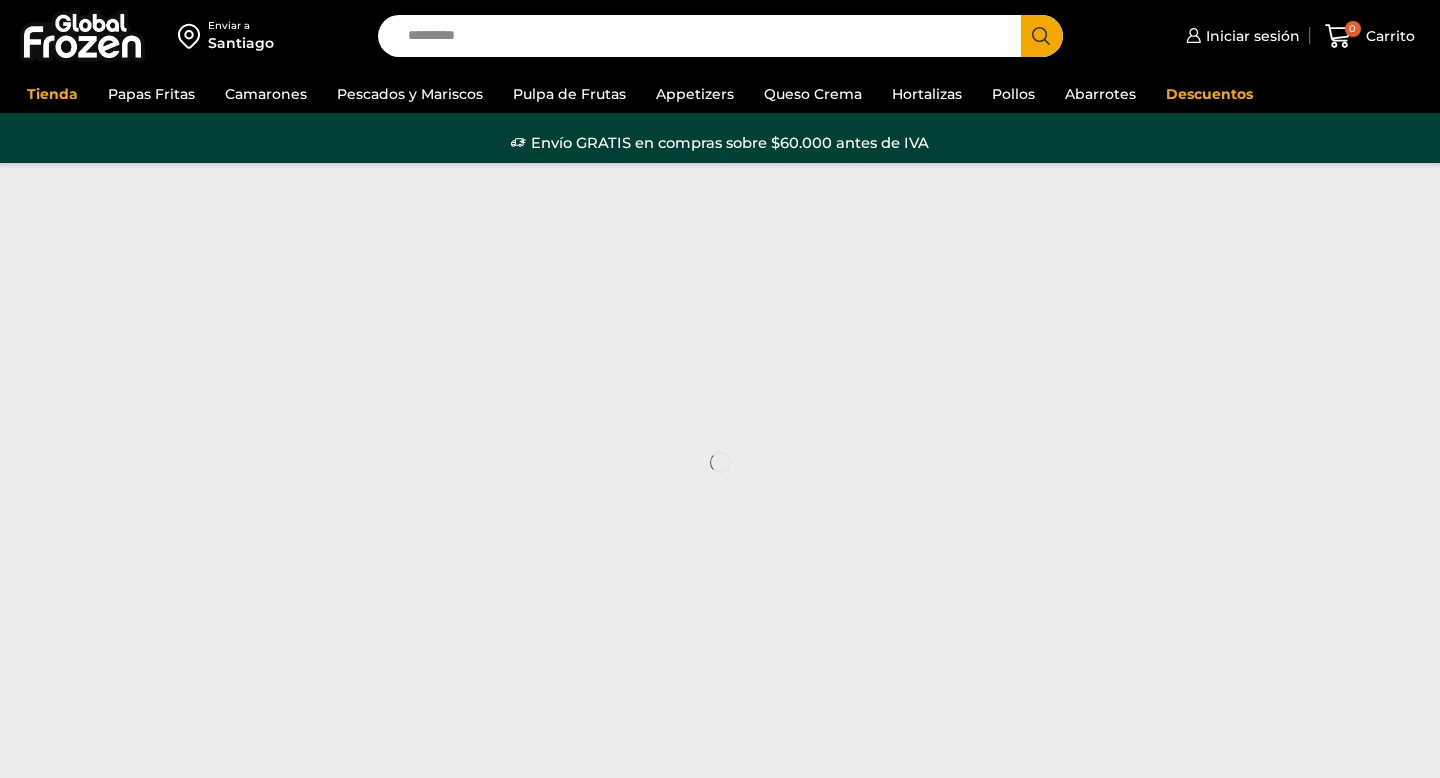 scroll, scrollTop: 0, scrollLeft: 0, axis: both 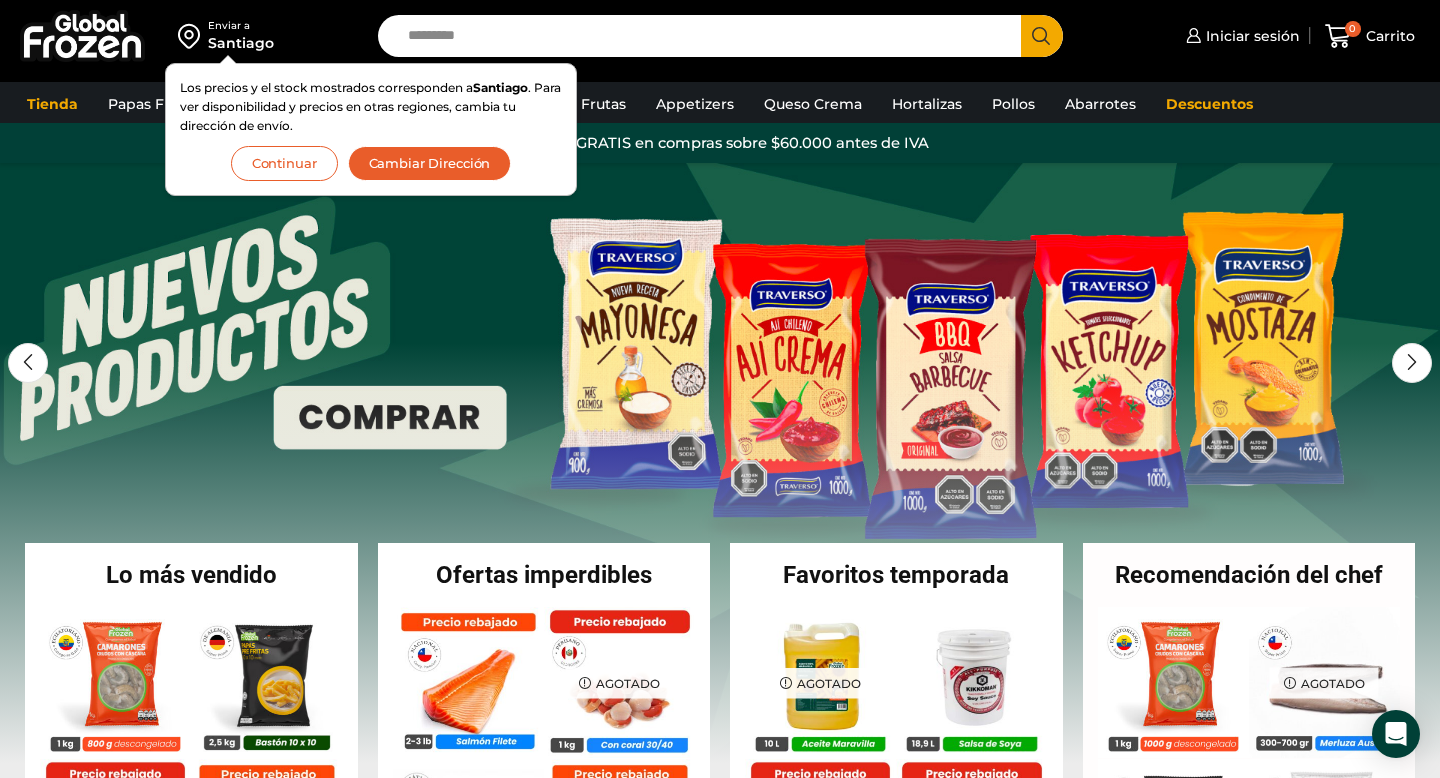 click on "Continuar" at bounding box center [284, 163] 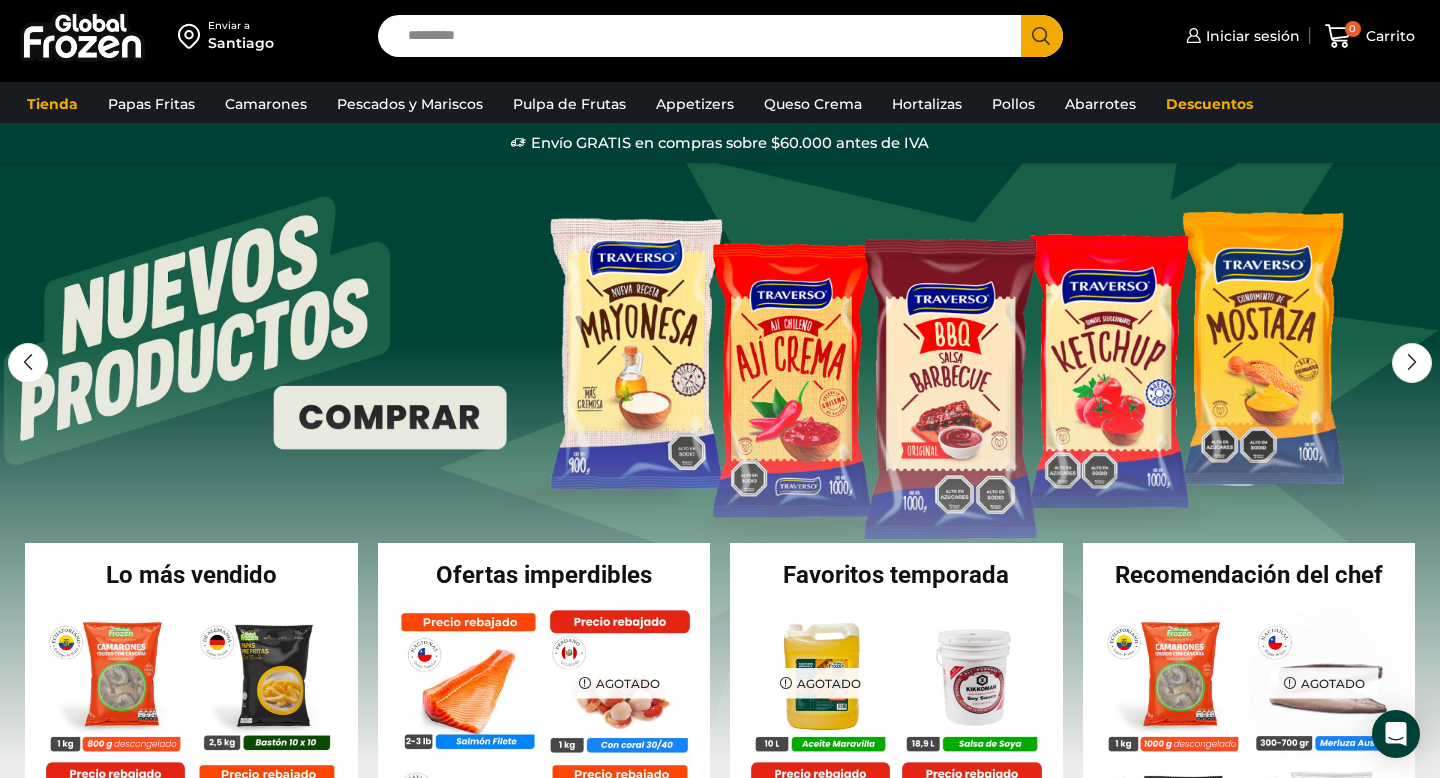 click on "Search input" at bounding box center (704, 36) 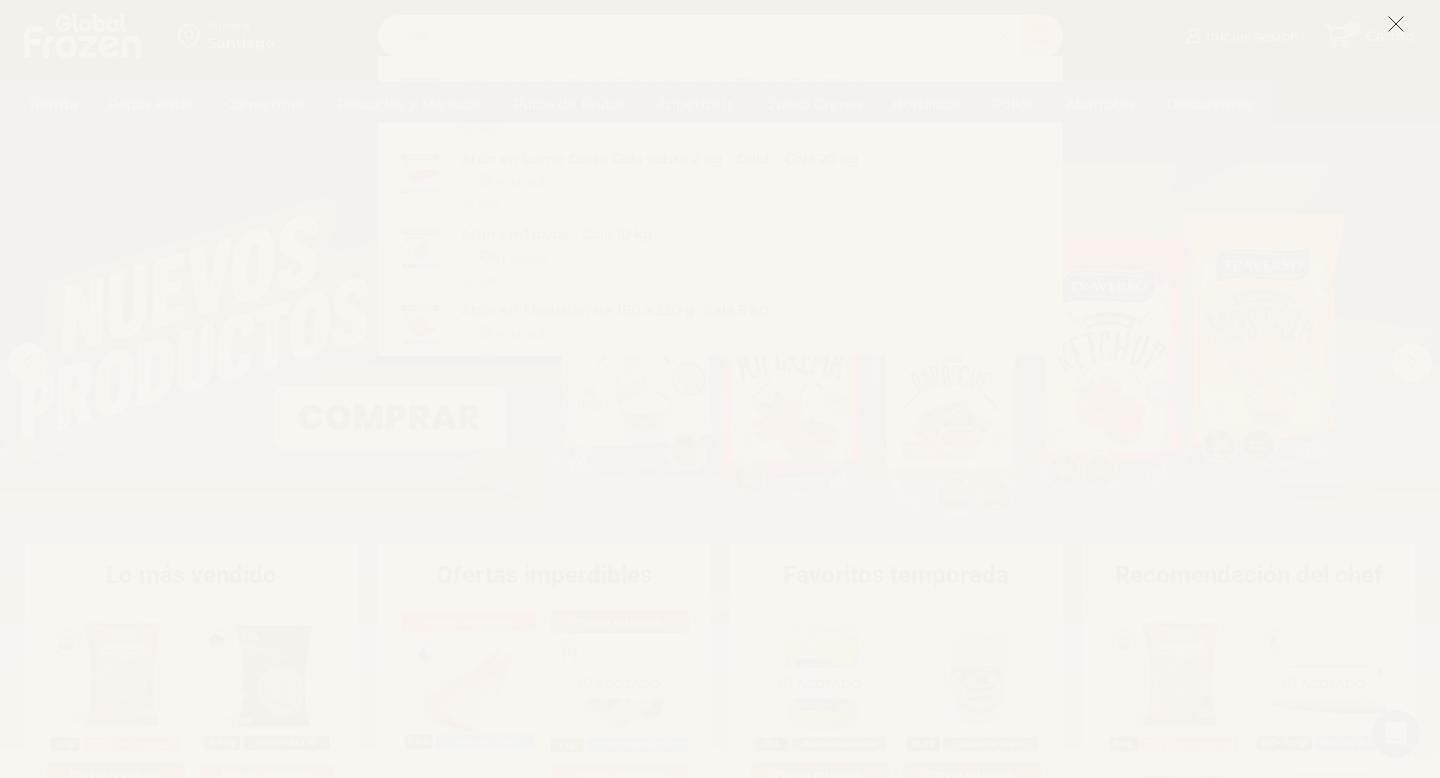 scroll, scrollTop: 0, scrollLeft: 0, axis: both 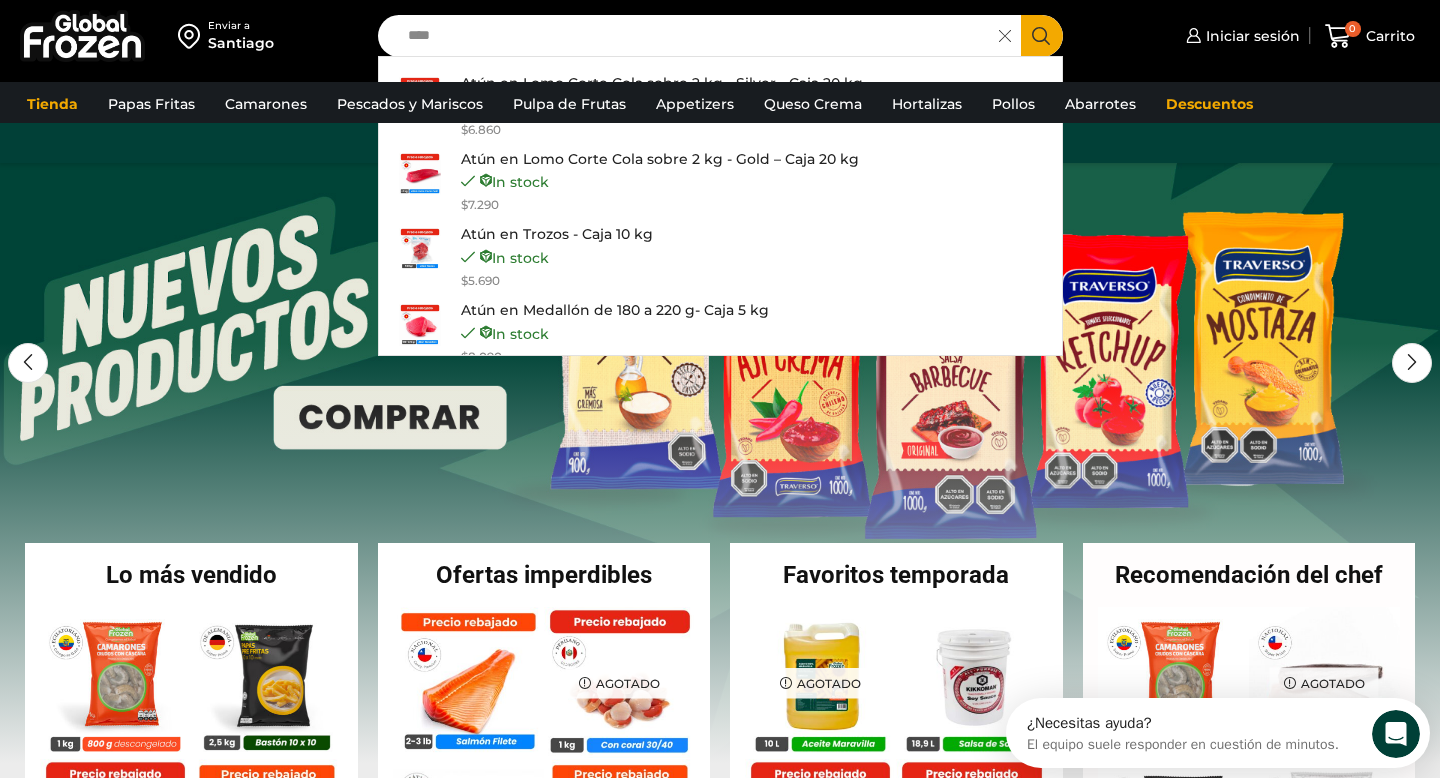 click on "****" at bounding box center (693, 36) 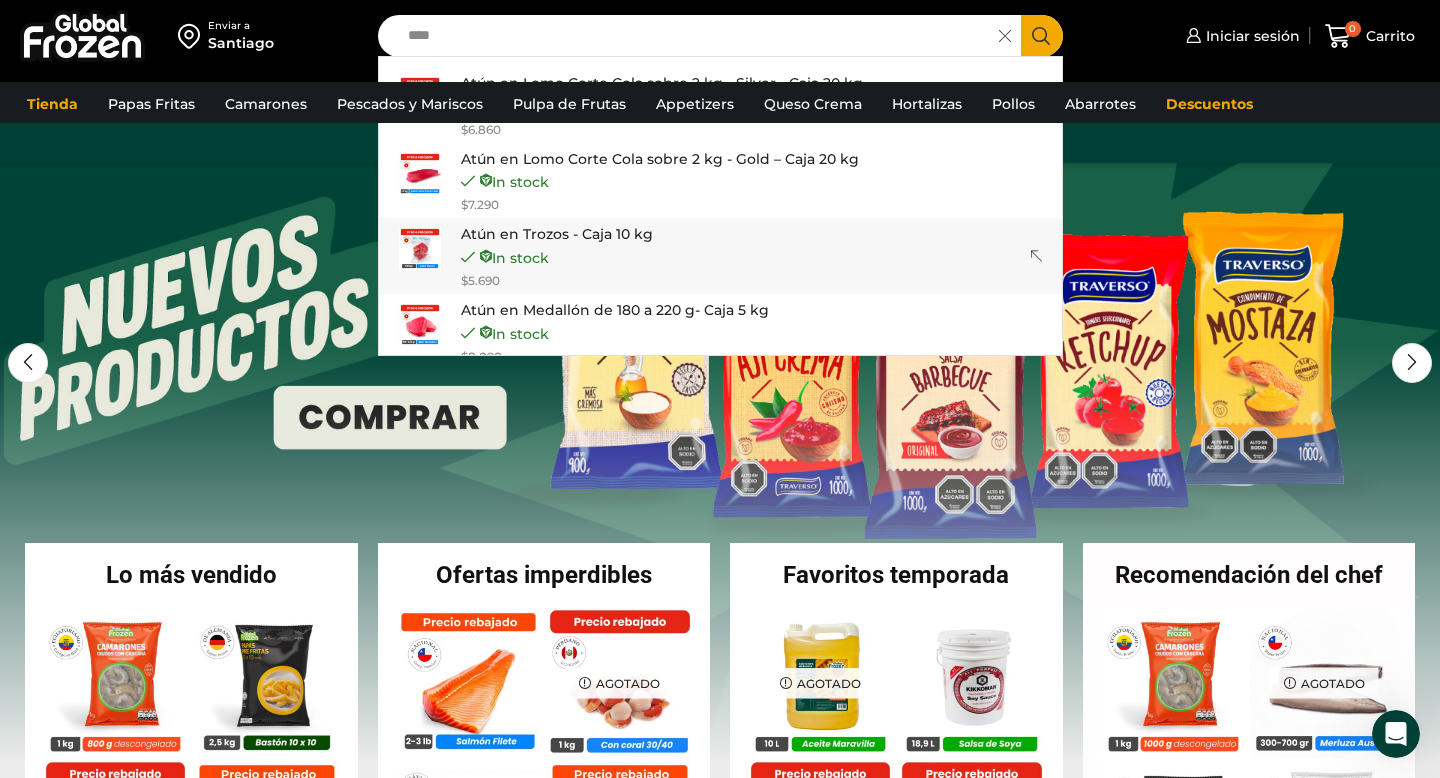 click on "Atún en Trozos - Caja 10 kg" at bounding box center [557, 234] 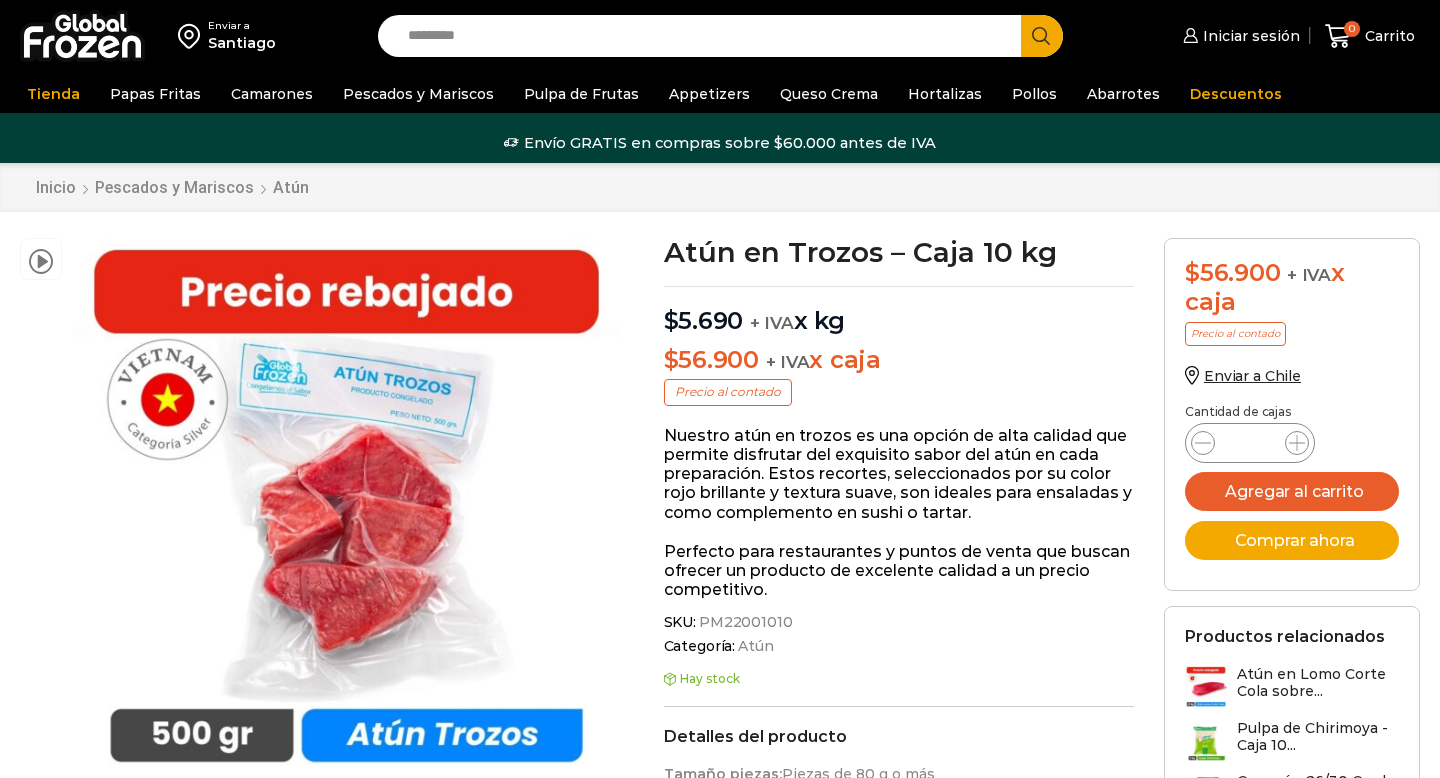 scroll, scrollTop: 0, scrollLeft: 0, axis: both 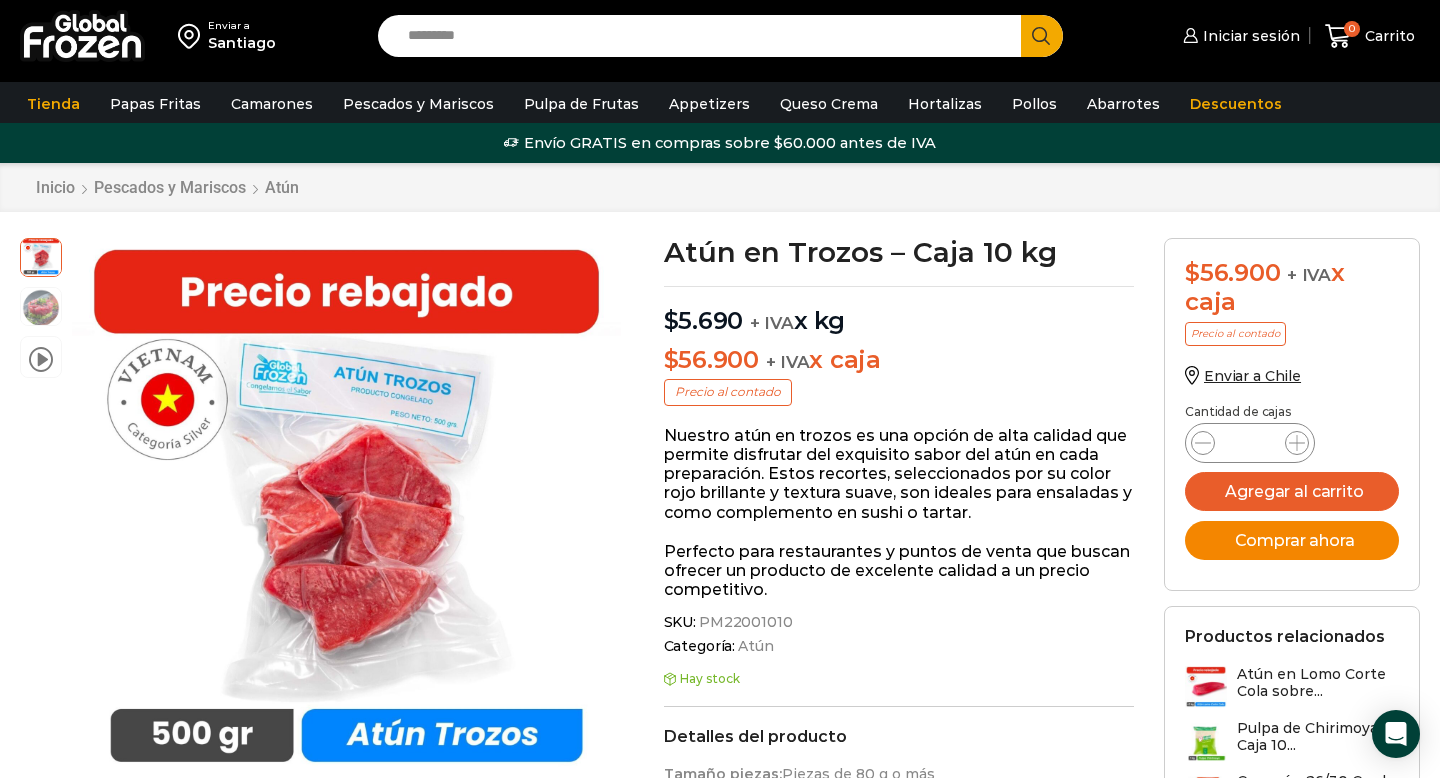 click on "Comprar ahora" at bounding box center [1292, 540] 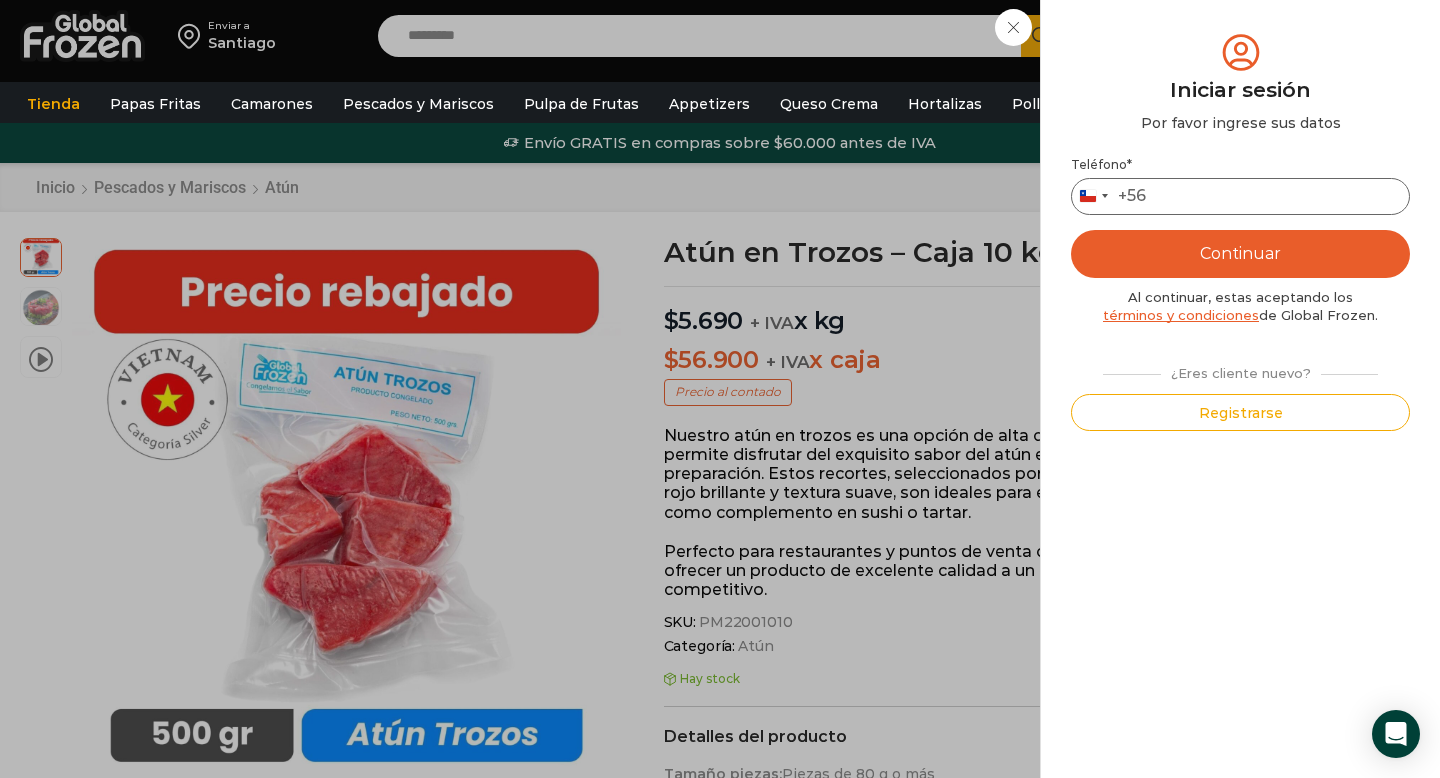 click on "Teléfono
*" at bounding box center [1240, 196] 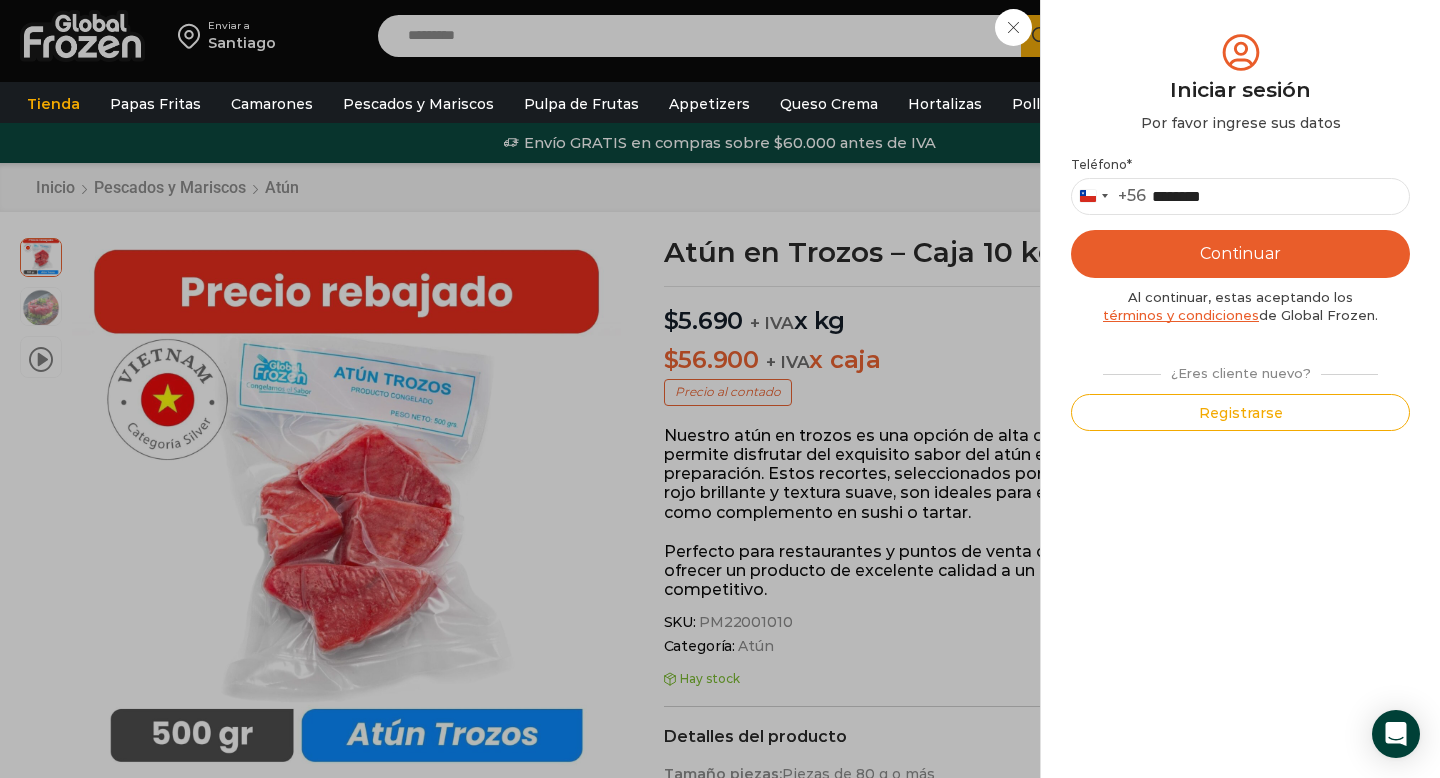 click on "Continuar" at bounding box center [1240, 254] 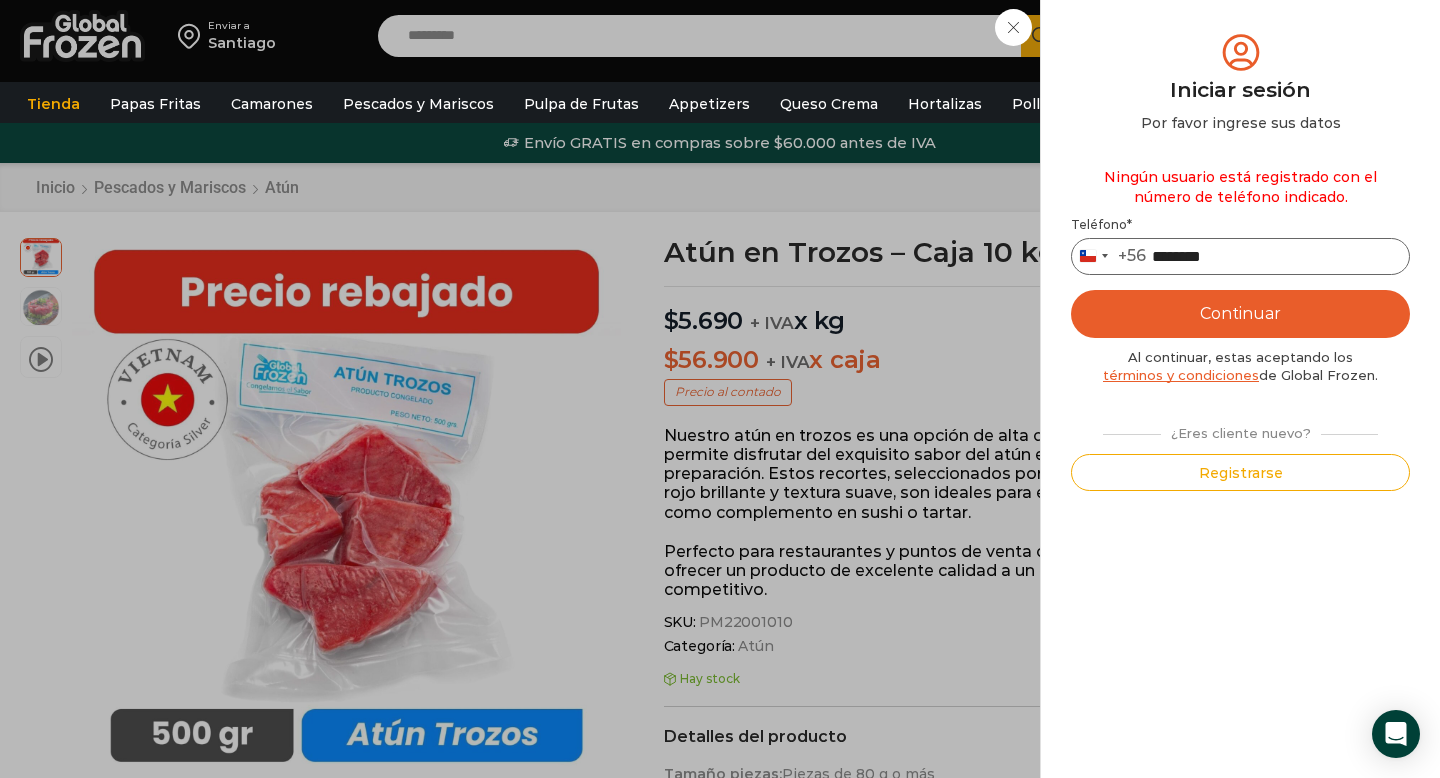click on "********" at bounding box center (1240, 256) 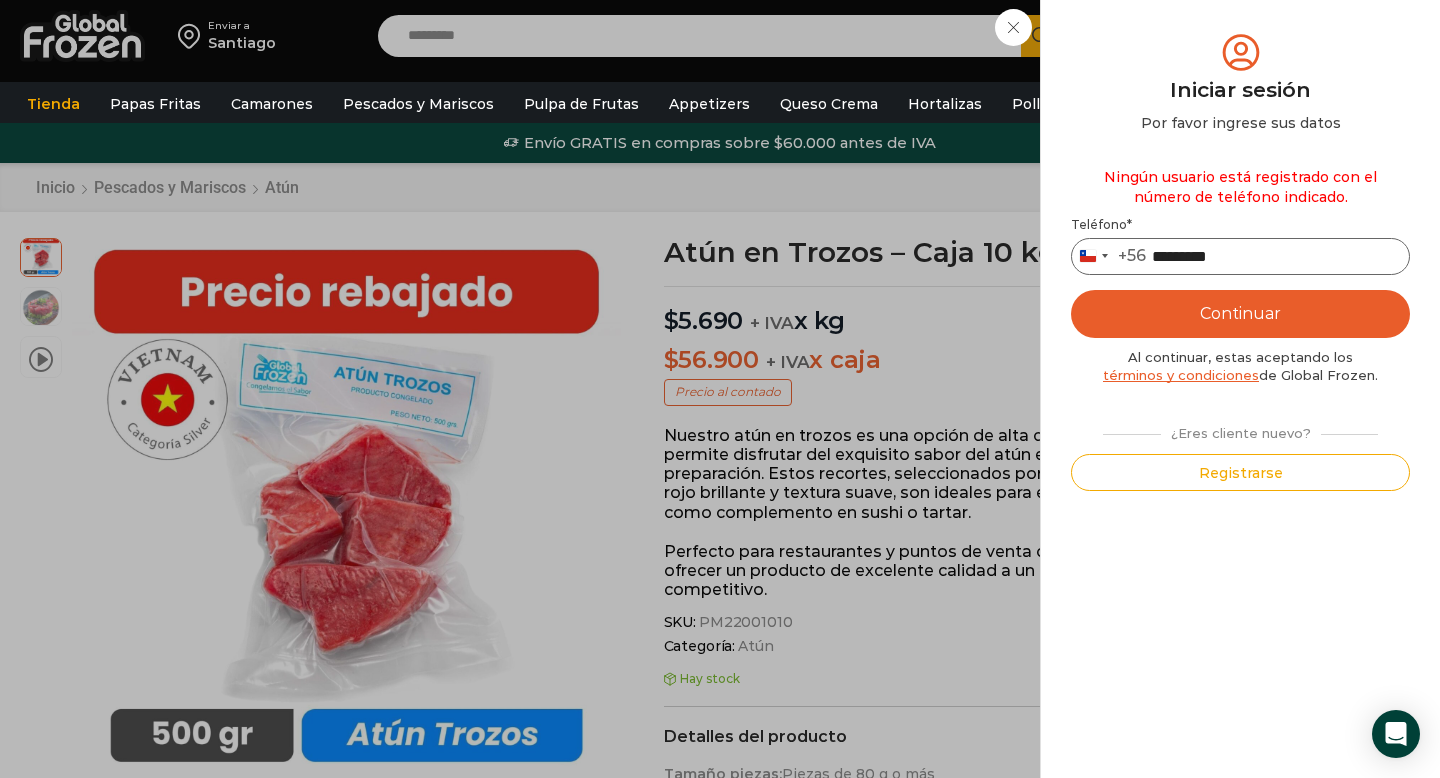 type on "*********" 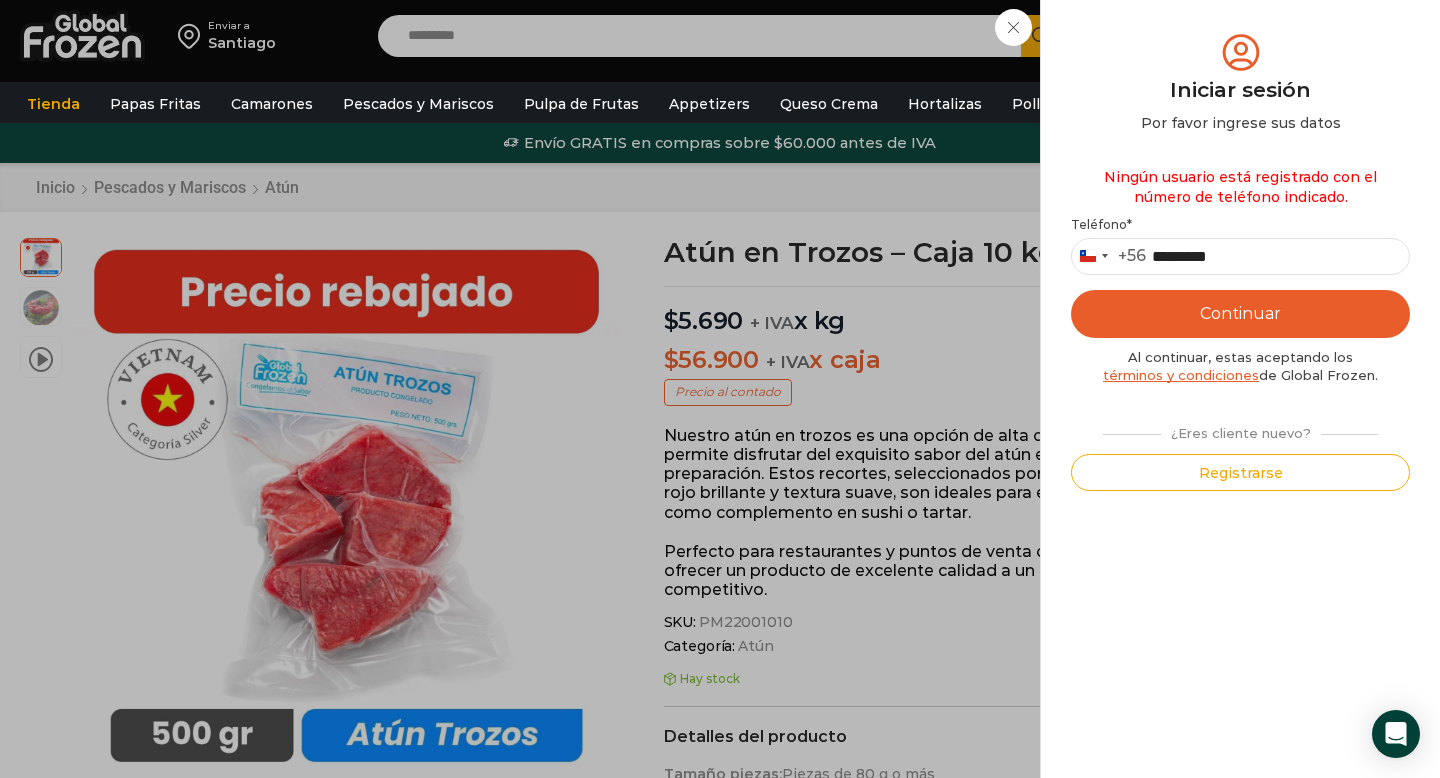 click on "Continuar" at bounding box center [1240, 314] 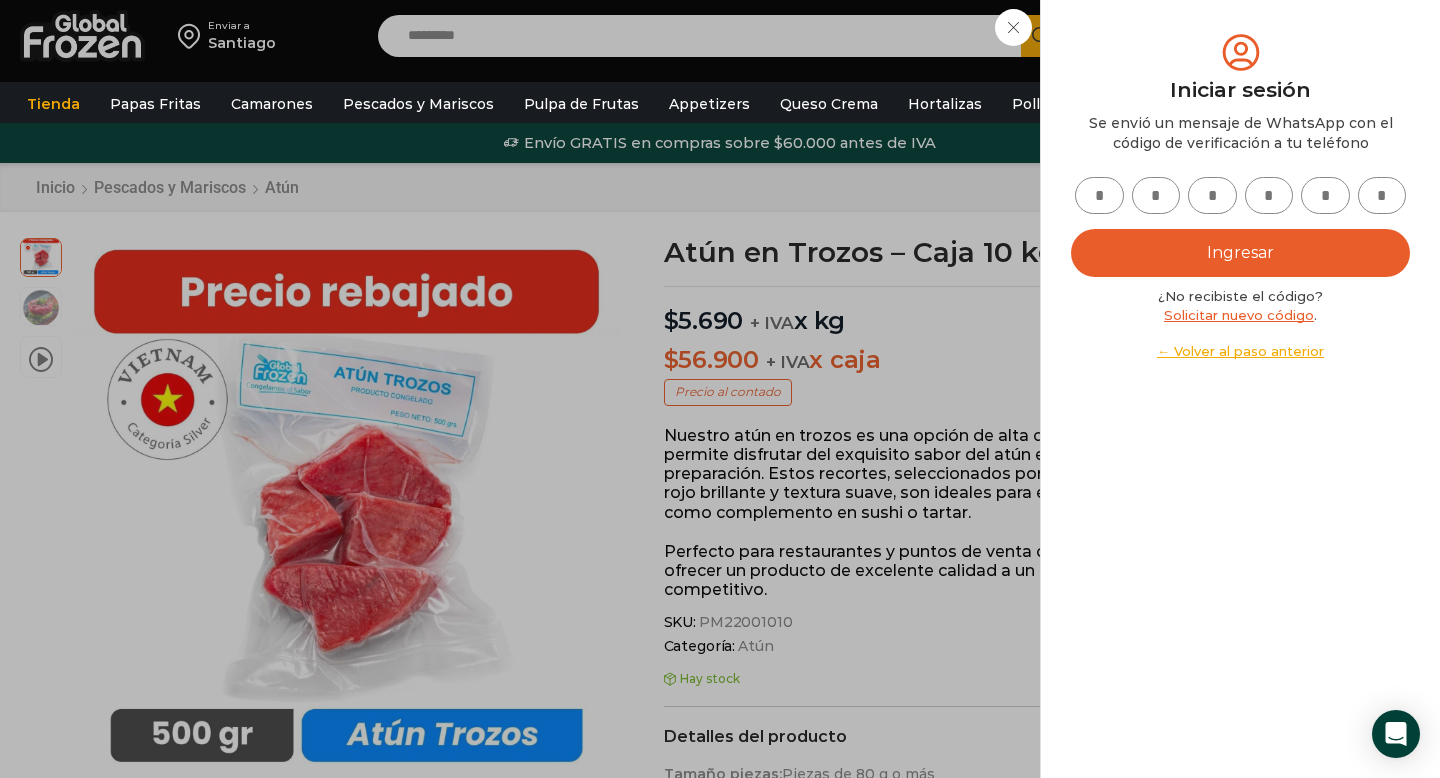 click at bounding box center (1099, 195) 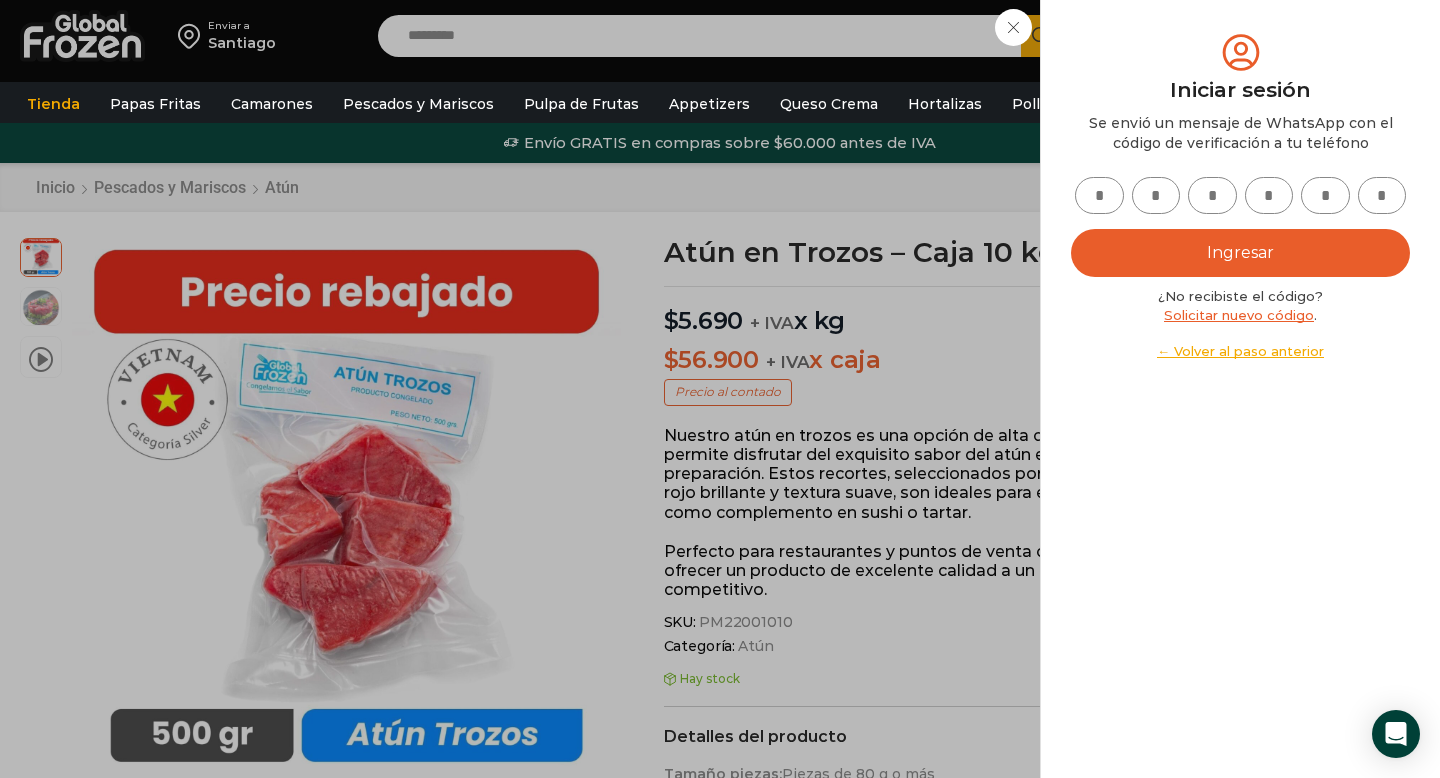 type on "*" 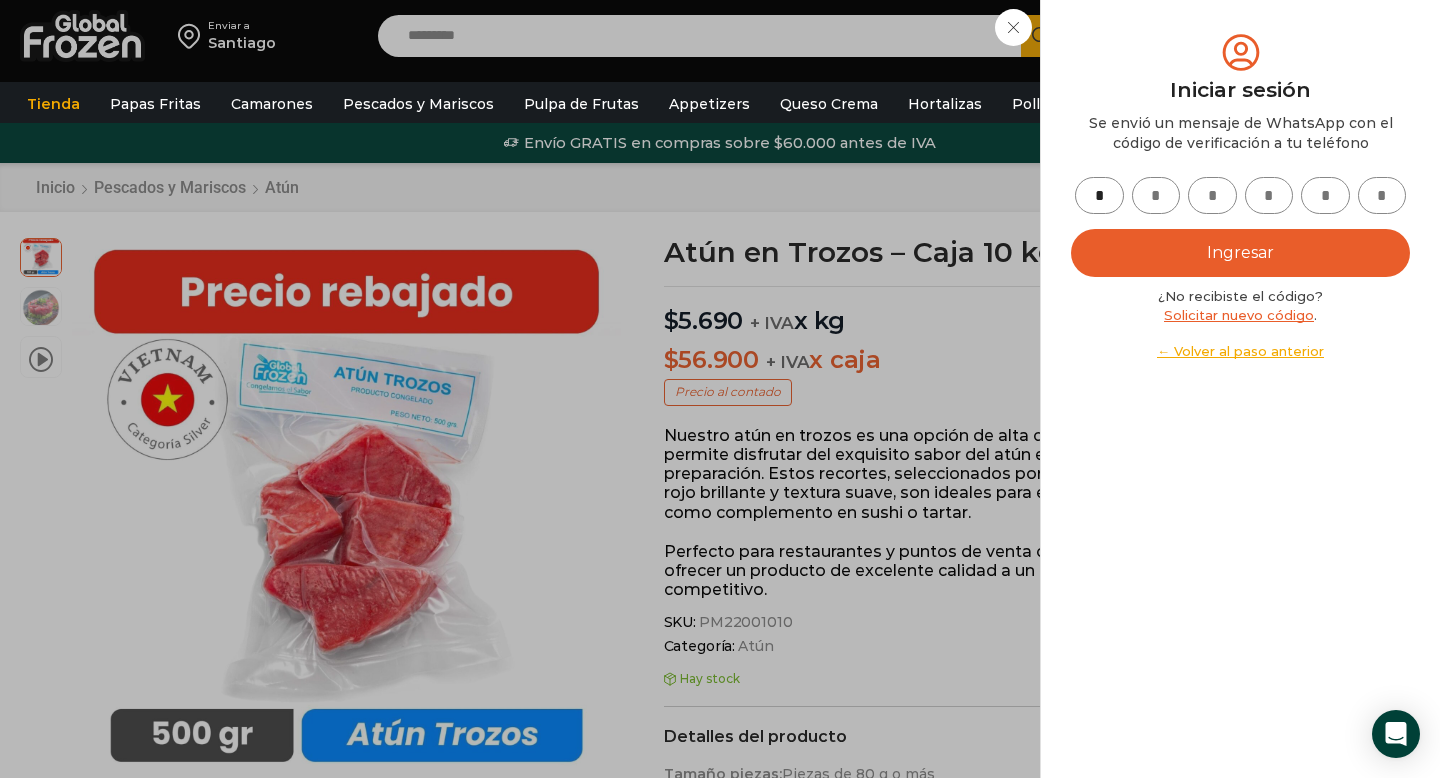 type on "*" 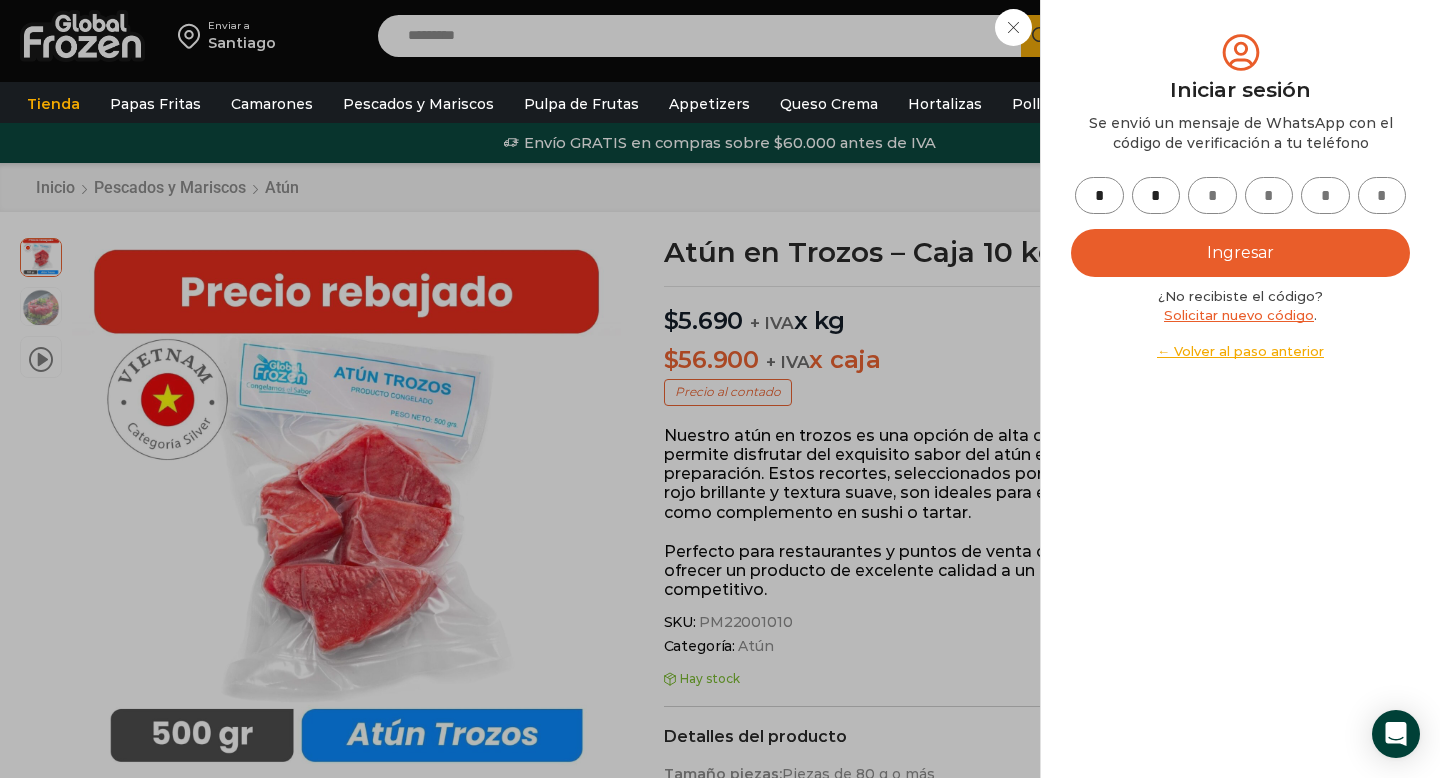 type on "*" 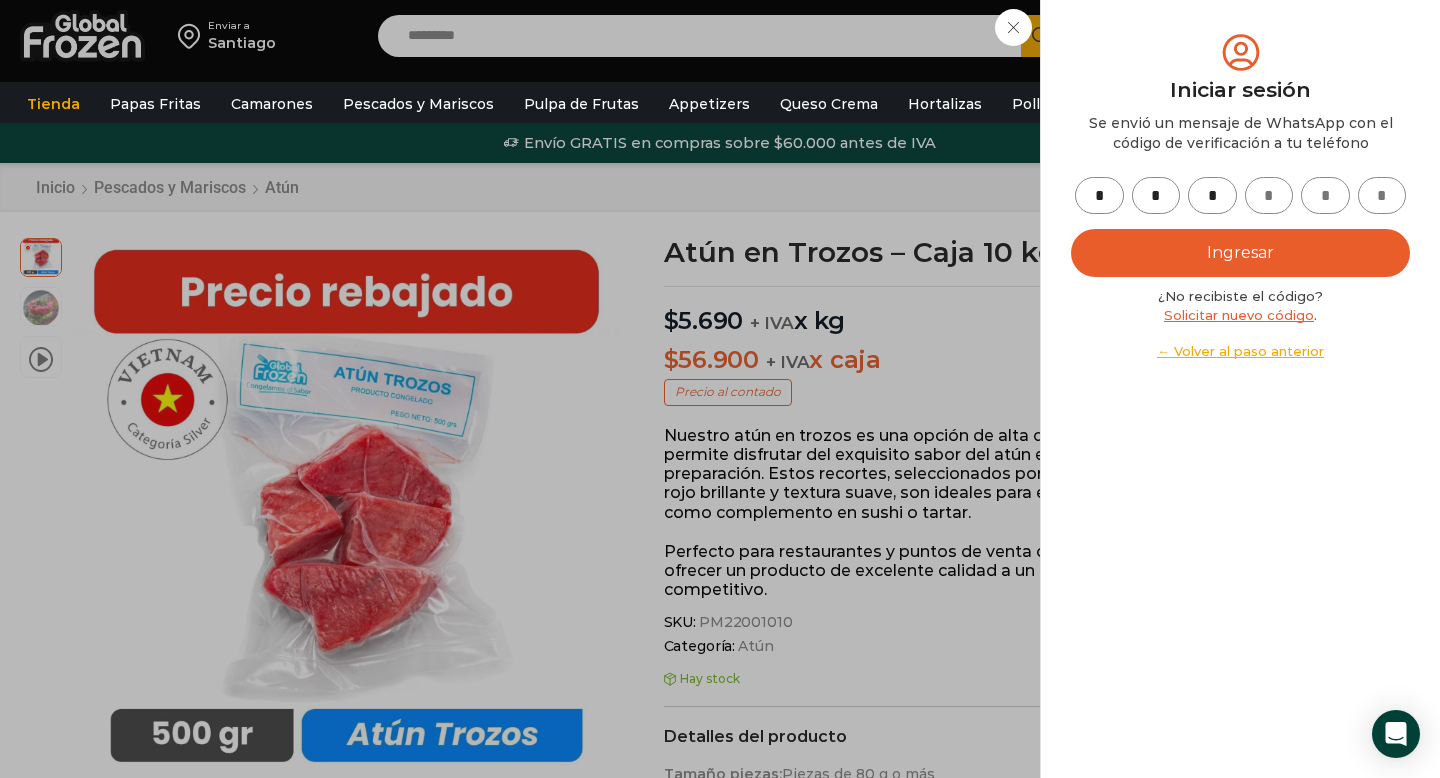 type on "*" 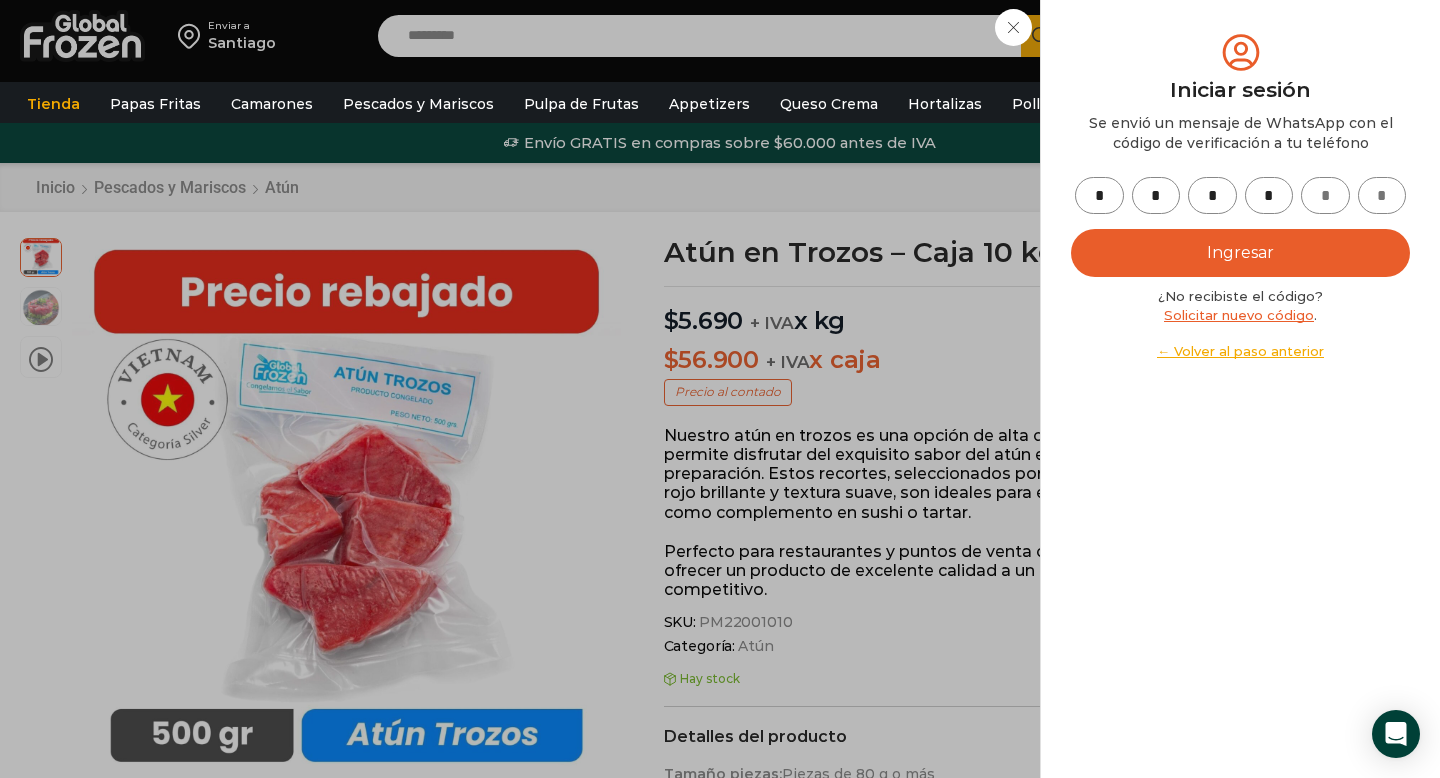 type on "*" 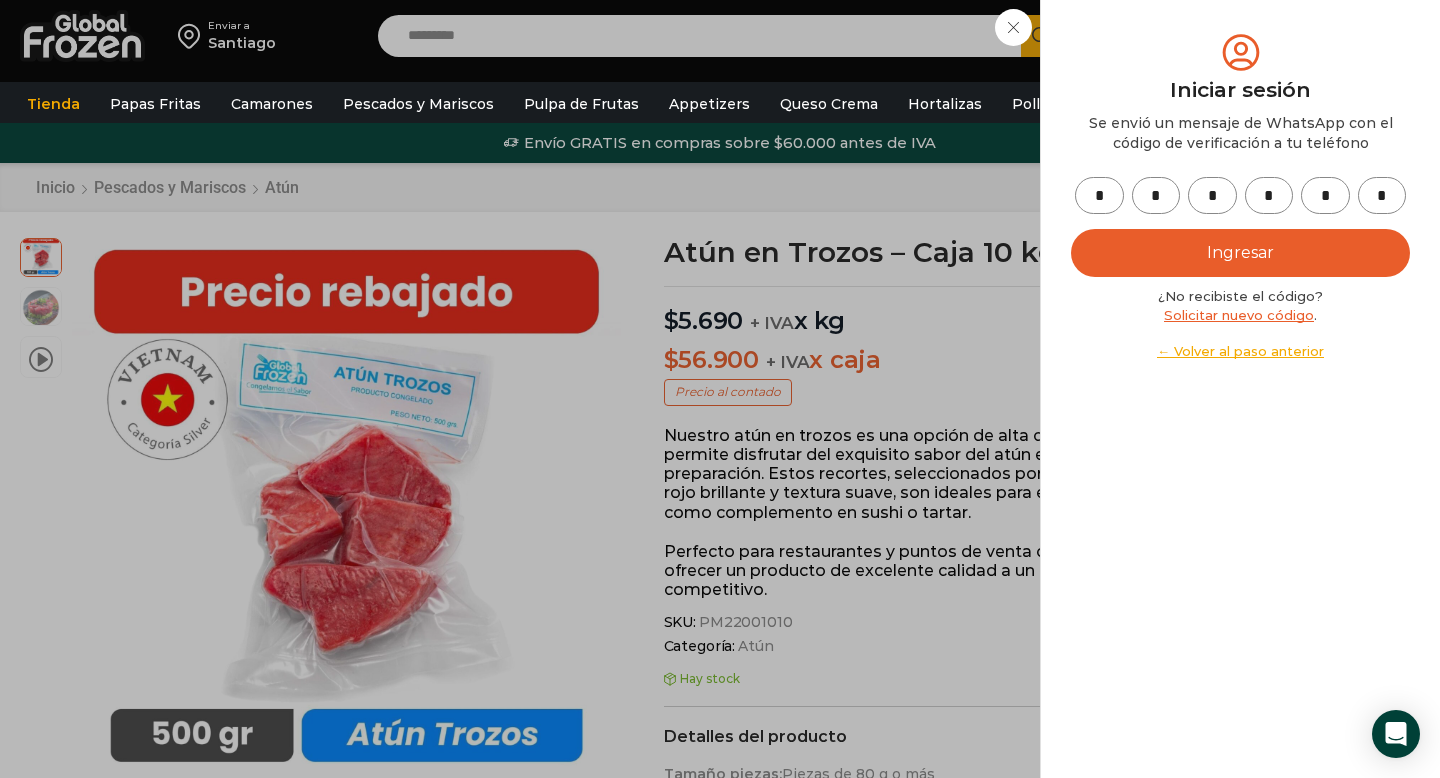 type on "*" 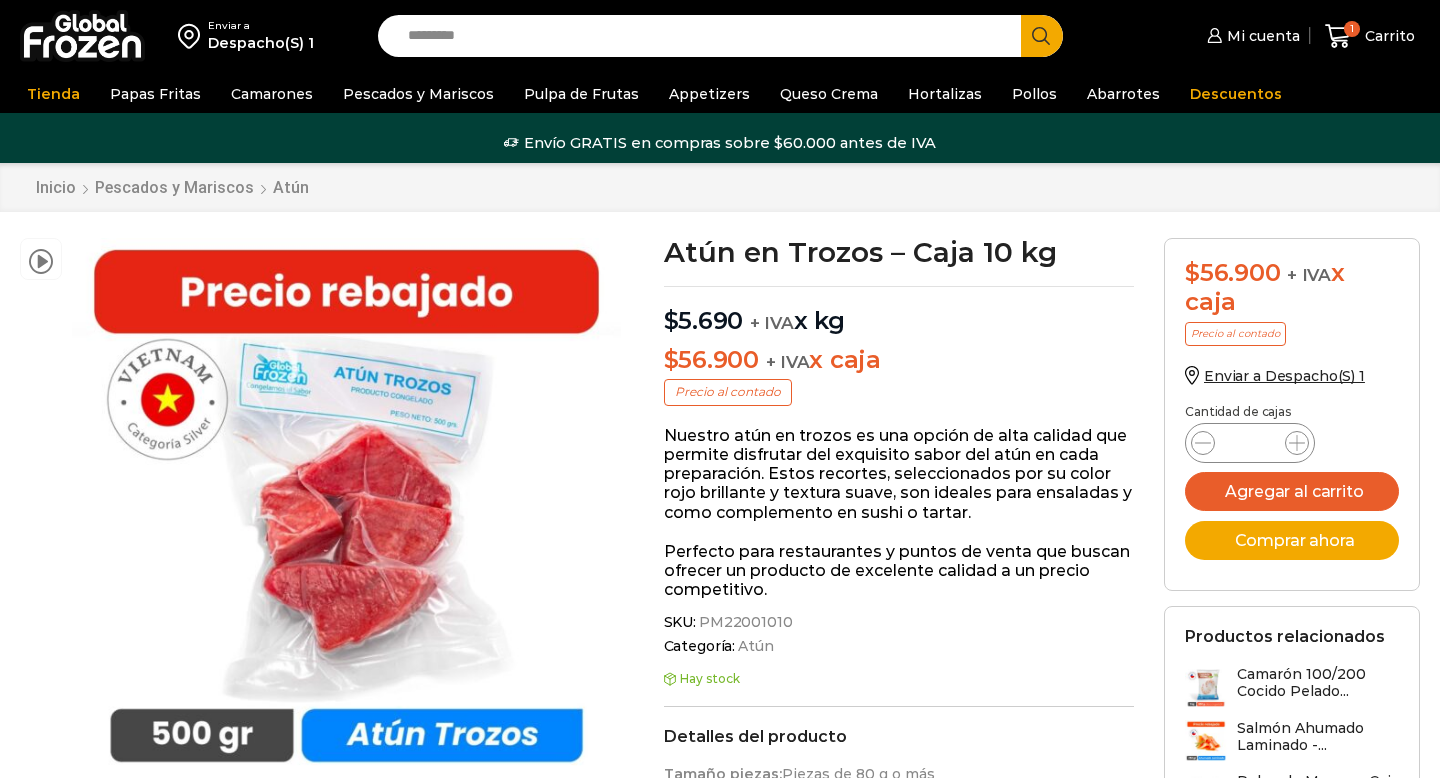 scroll, scrollTop: 0, scrollLeft: 0, axis: both 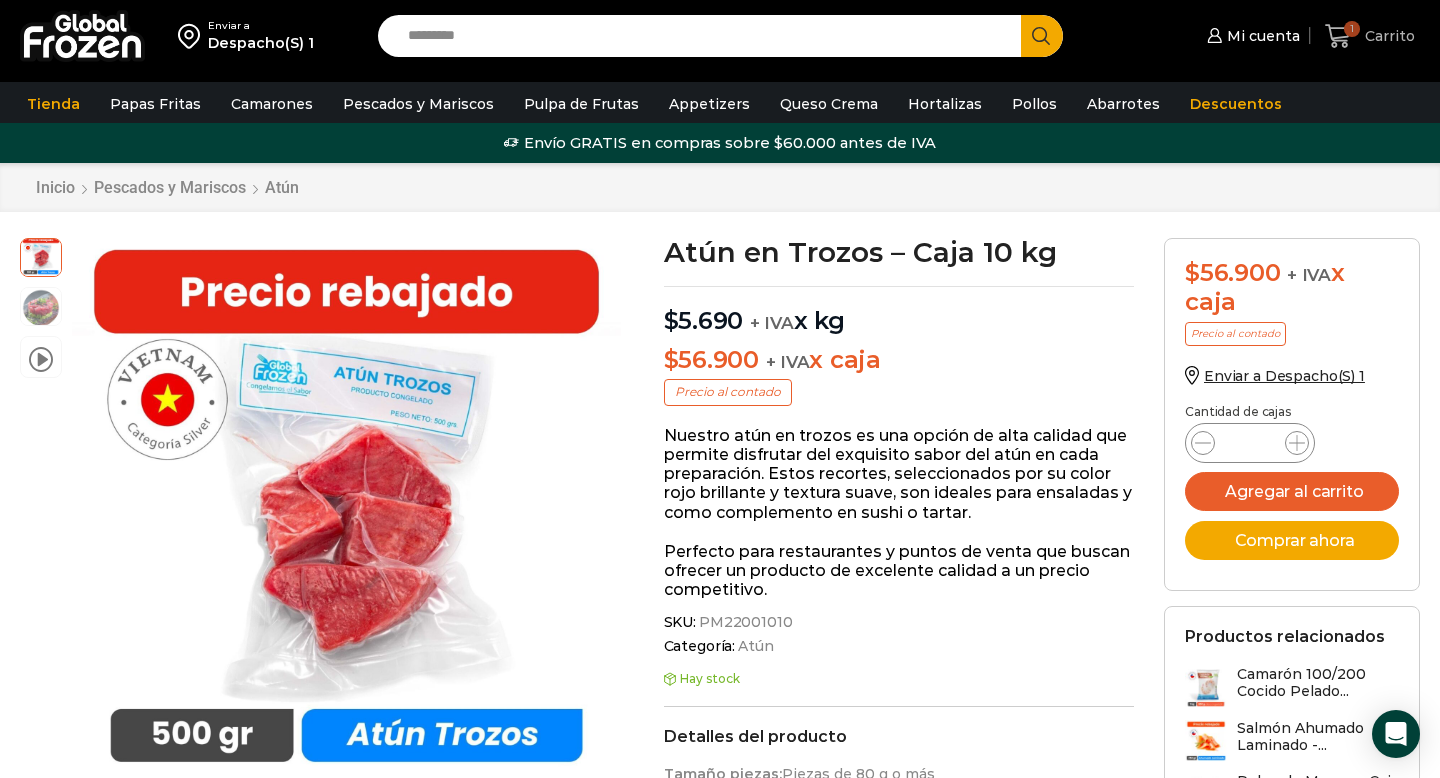 click on "Carrito" at bounding box center [1387, 36] 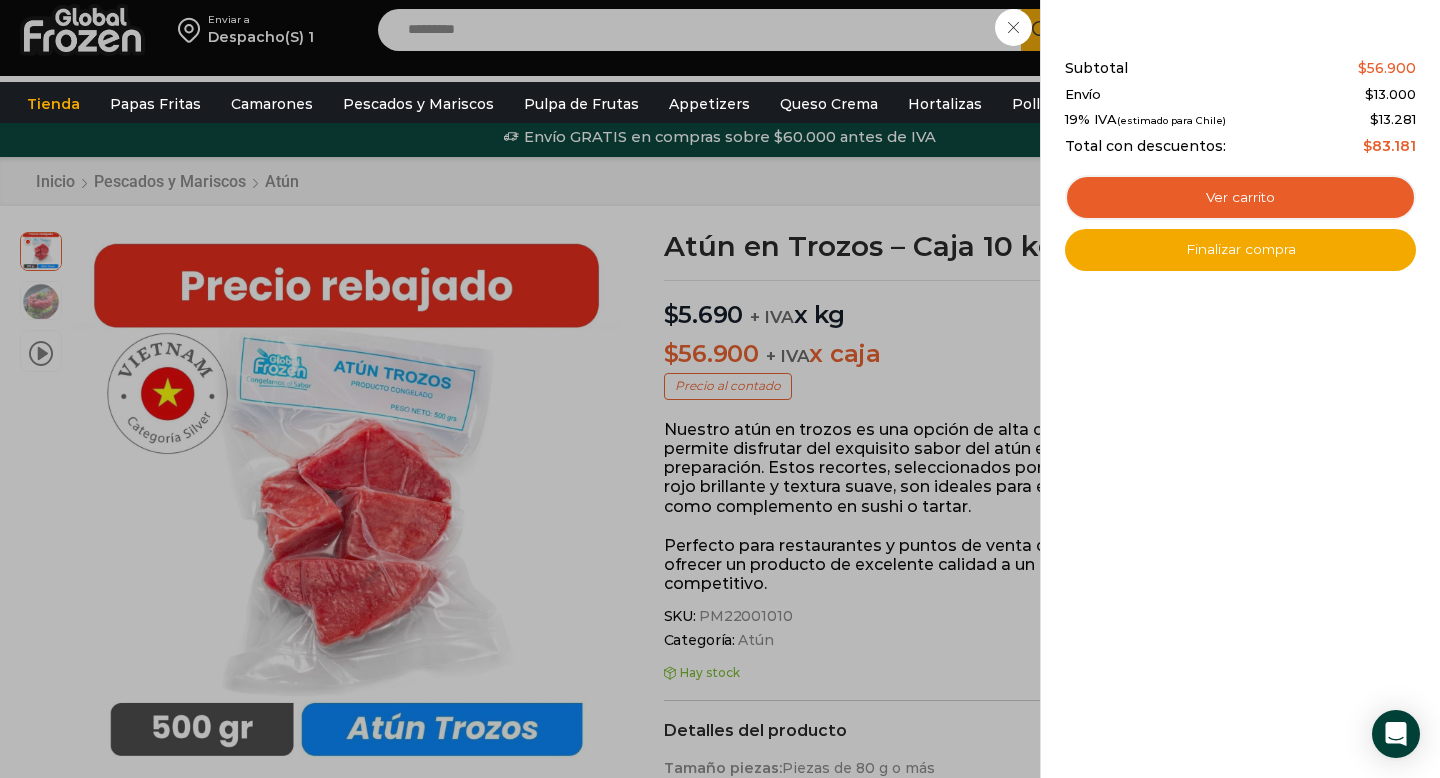 scroll, scrollTop: 0, scrollLeft: 0, axis: both 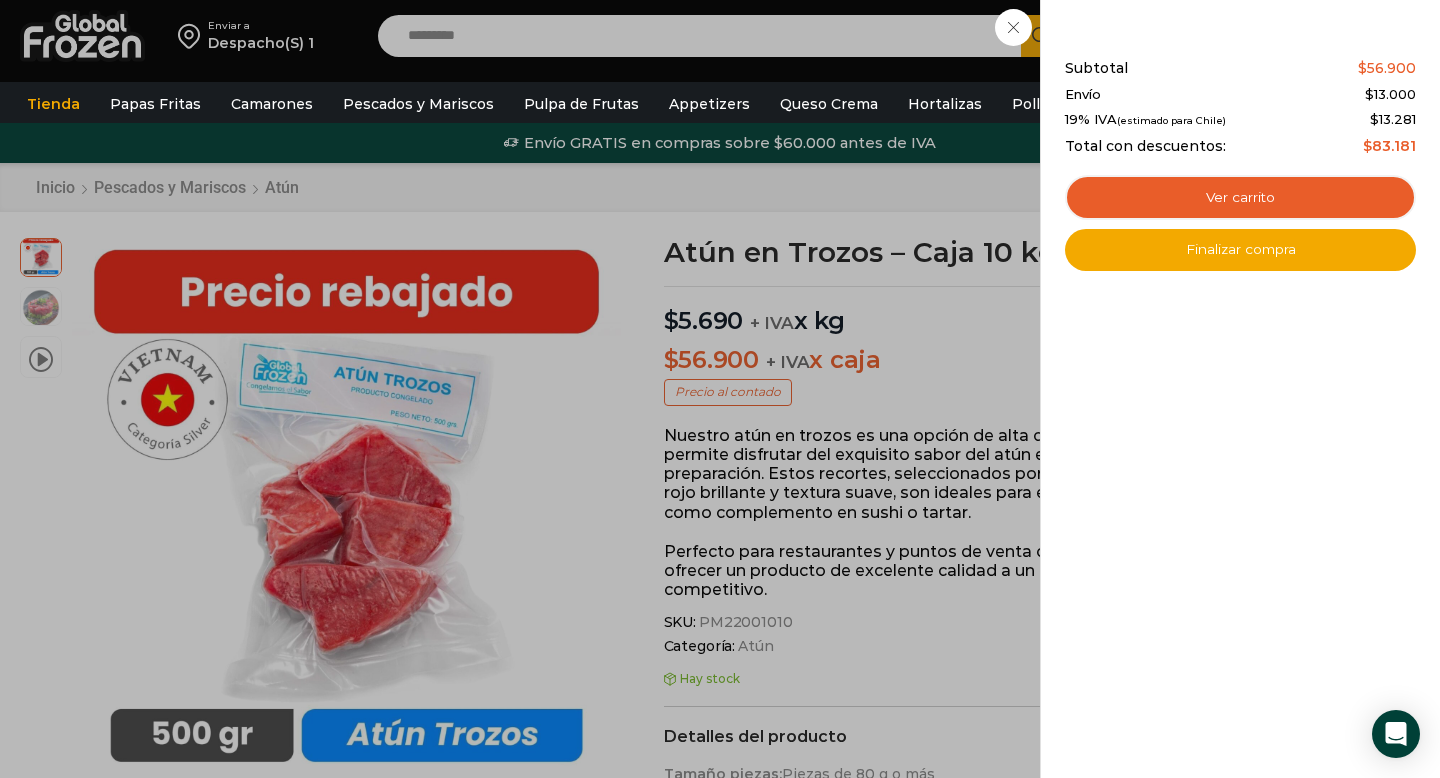 click on "1
Carrito
1
1
Shopping Cart
Shopping cart                     (1)
Subtotal $ 56.900
Envío $ 13.000
19% IVA  (estimado para Chile) $ 13.281" at bounding box center (1370, 36) 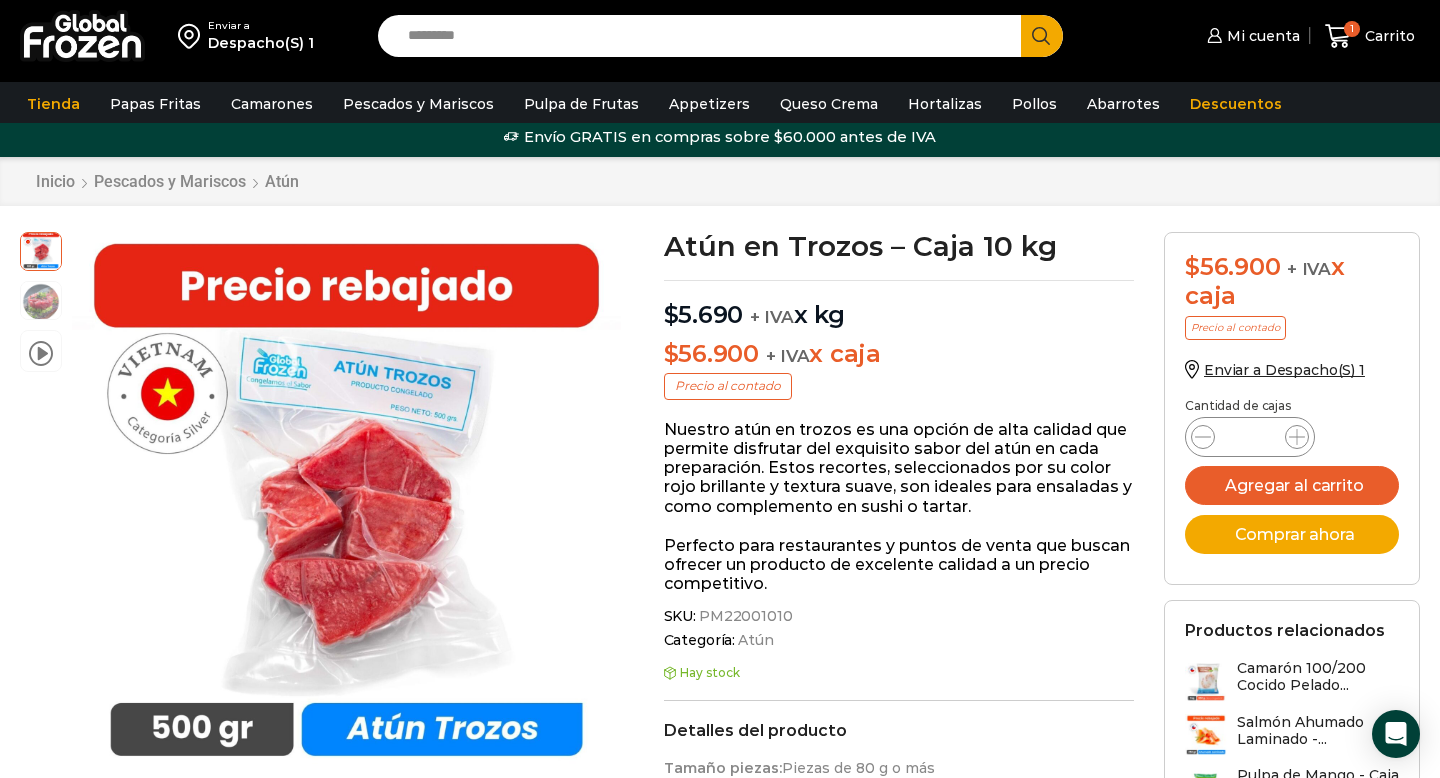 scroll, scrollTop: 0, scrollLeft: 0, axis: both 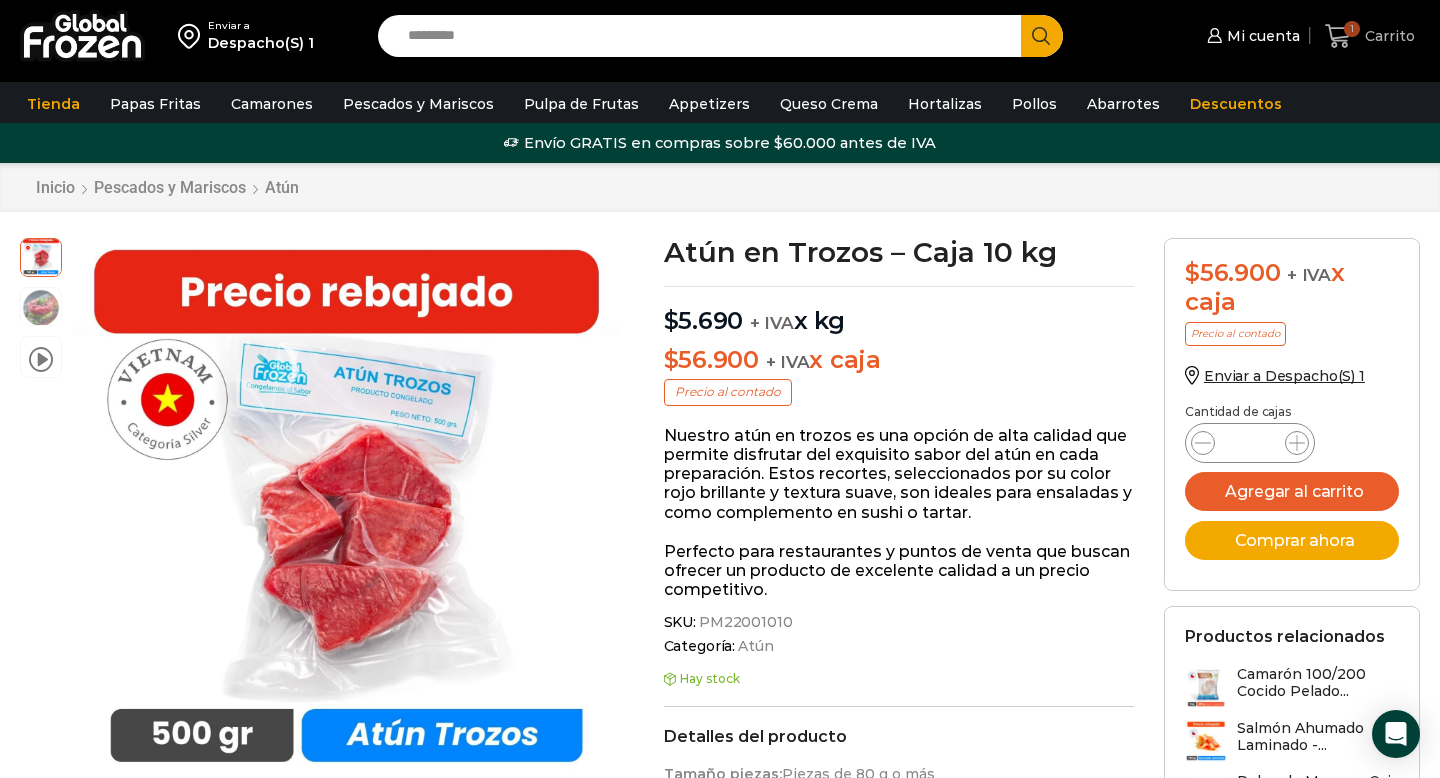 click on "Carrito" at bounding box center (1387, 36) 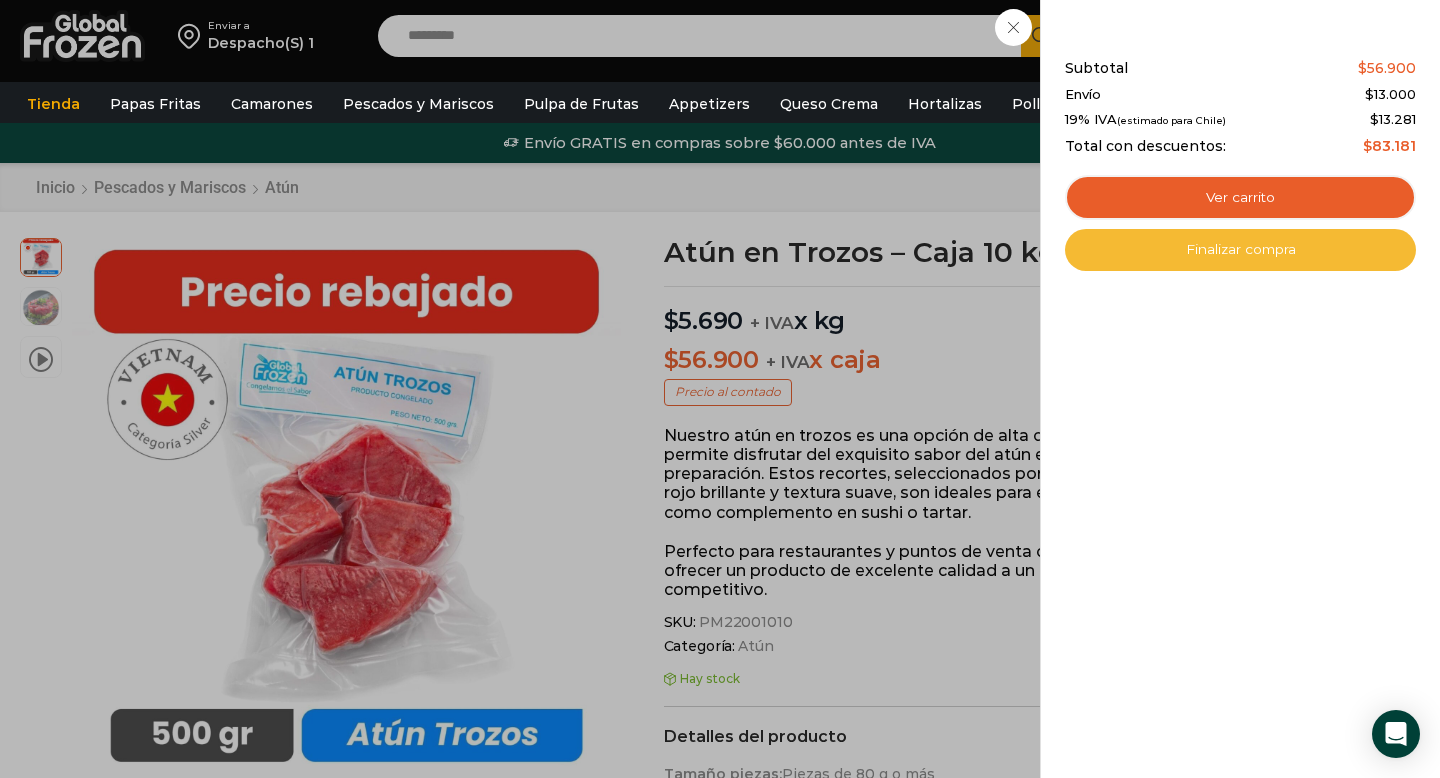 click on "Finalizar compra" at bounding box center [1240, 250] 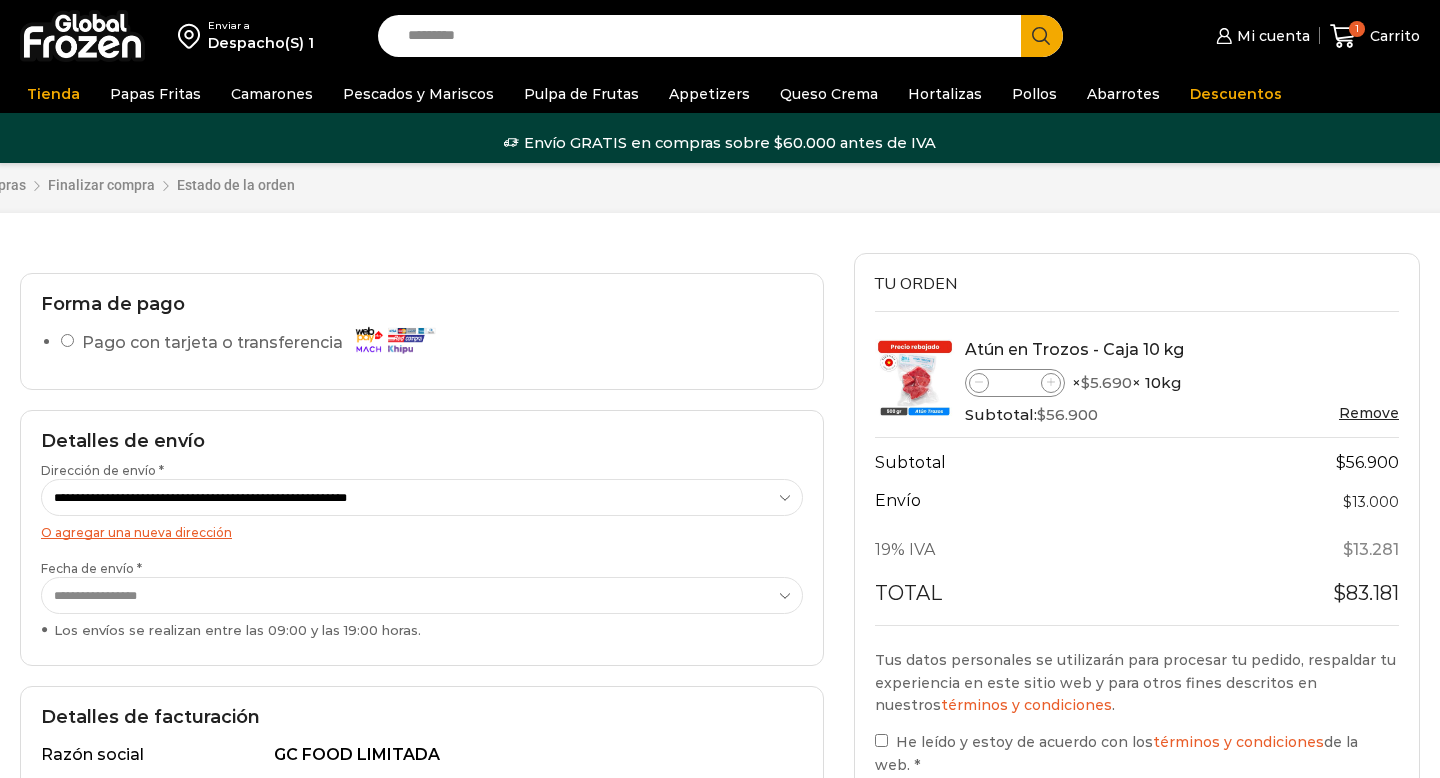 scroll, scrollTop: 0, scrollLeft: 0, axis: both 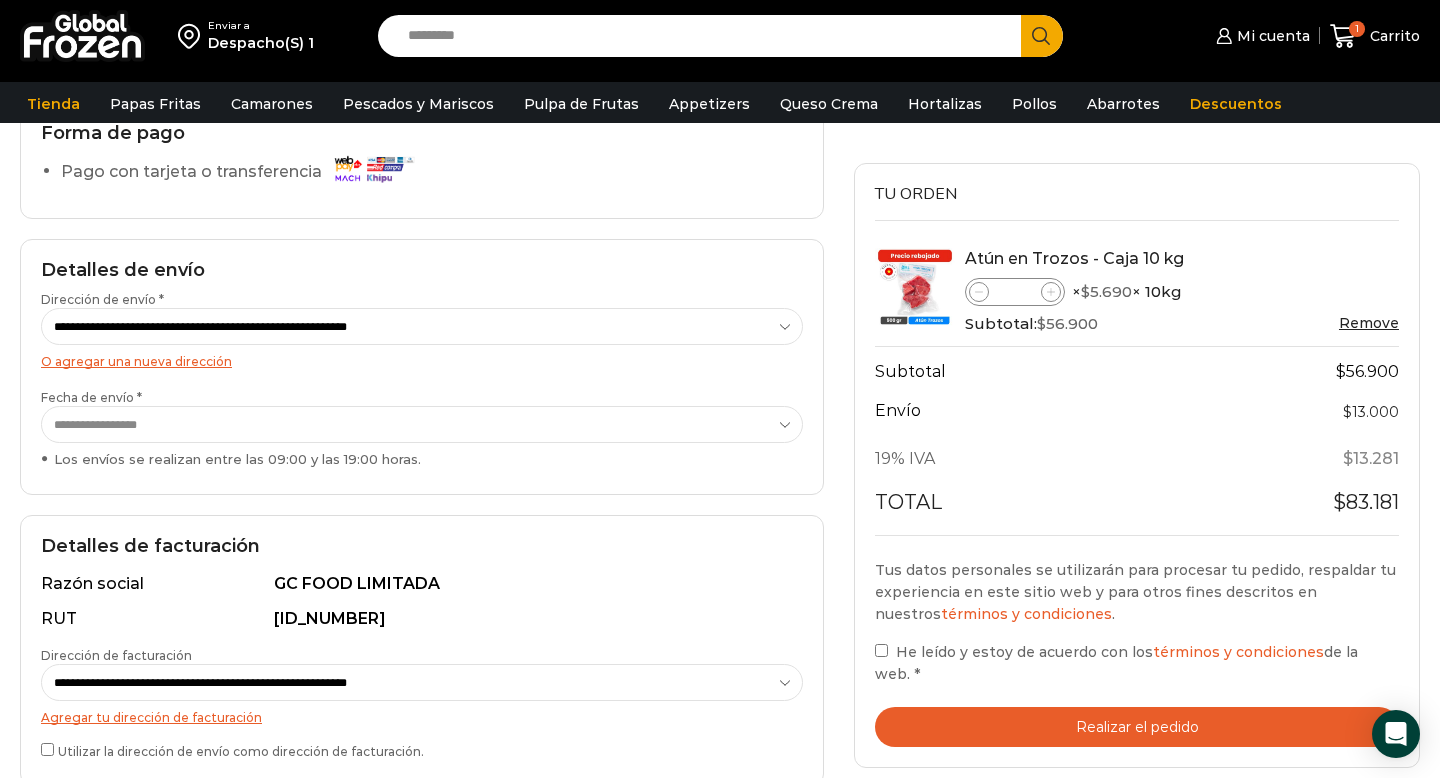 click on "Realizar el pedido" at bounding box center [1137, 727] 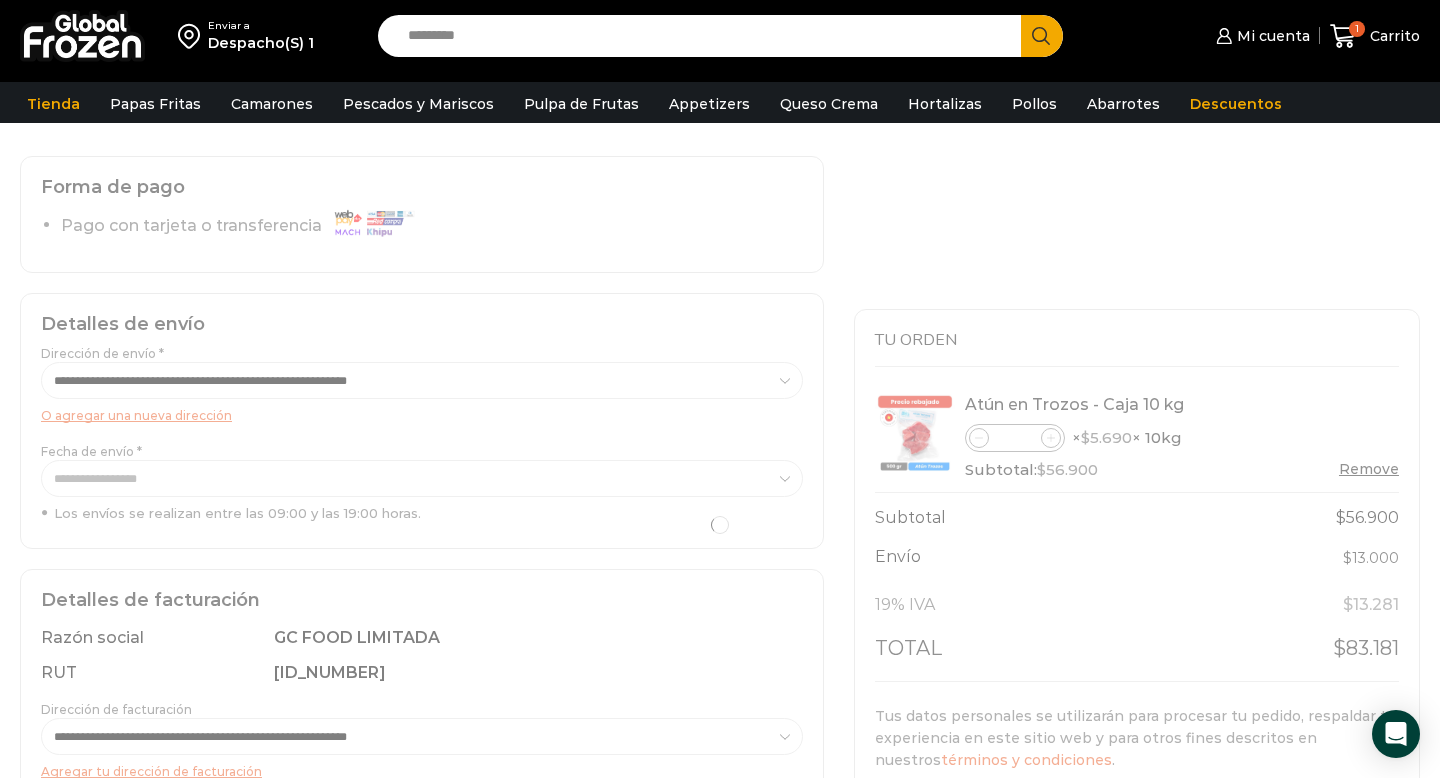 scroll, scrollTop: 610, scrollLeft: 0, axis: vertical 